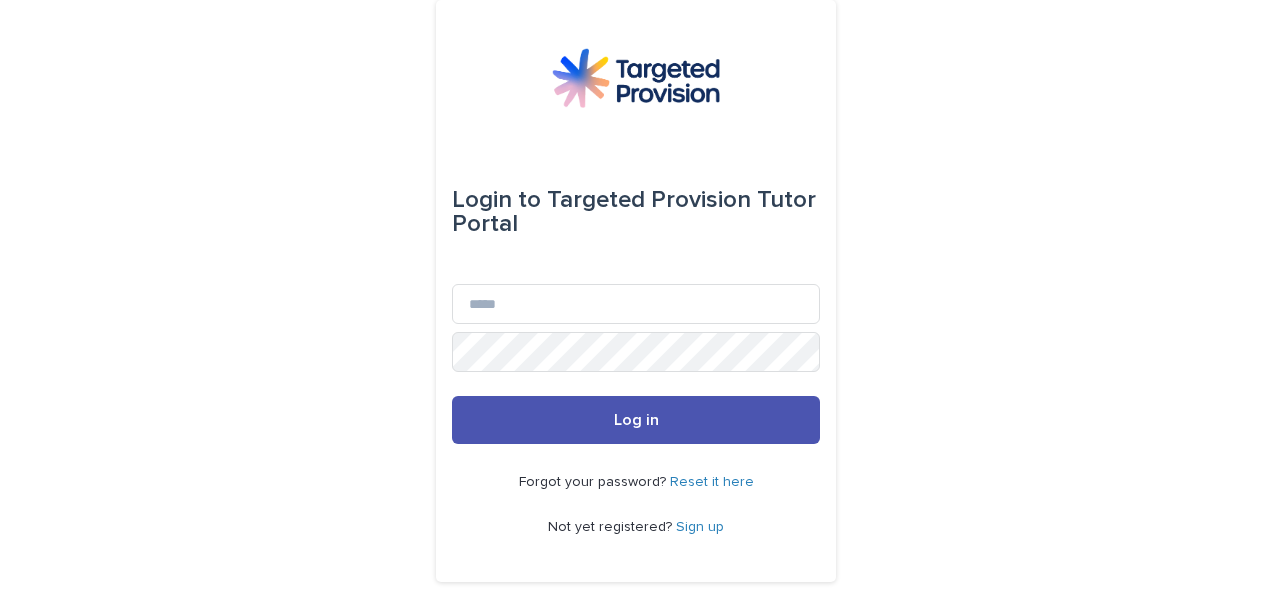 scroll, scrollTop: 0, scrollLeft: 0, axis: both 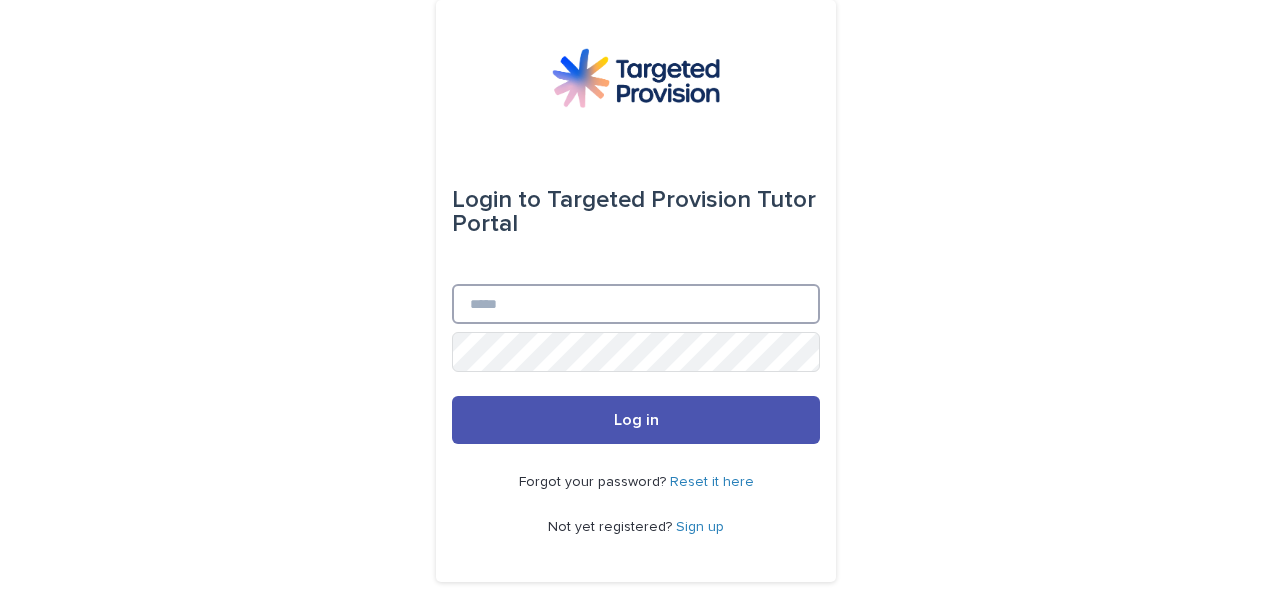 click on "Email" at bounding box center [636, 304] 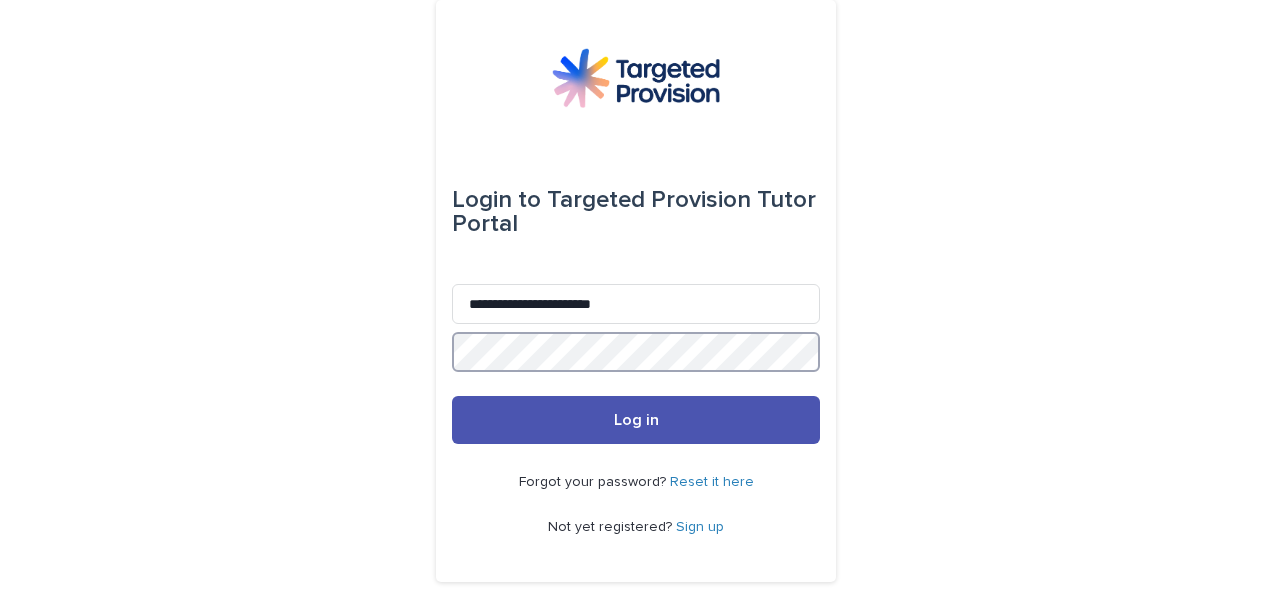 click on "Log in" at bounding box center [636, 420] 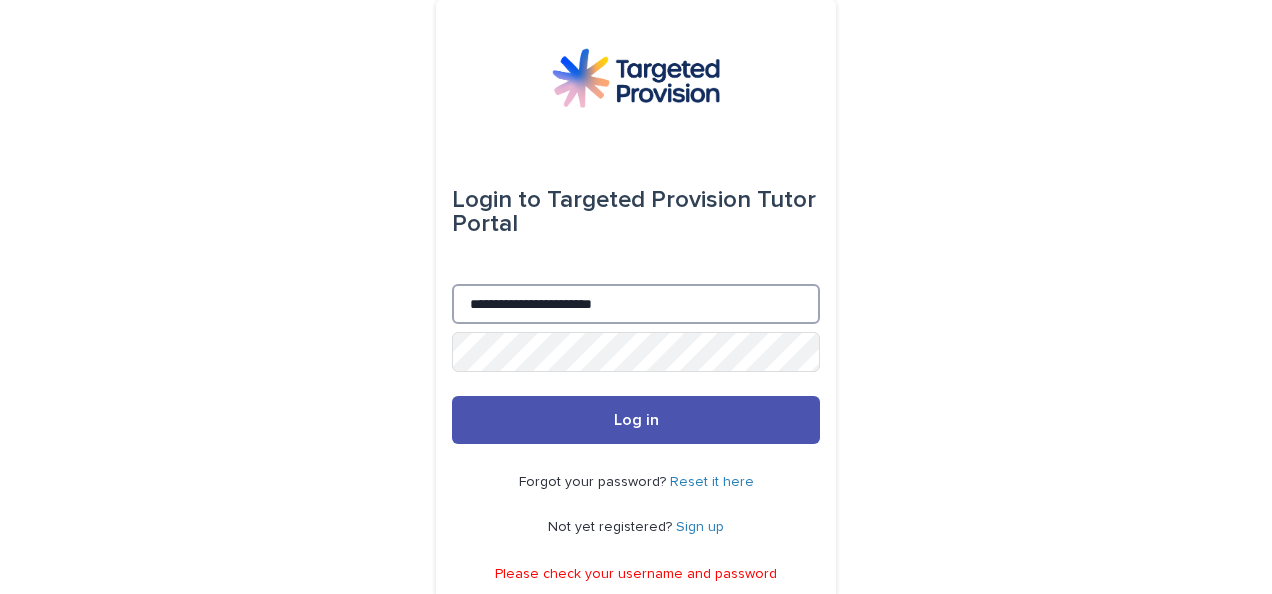 click on "**********" at bounding box center (636, 304) 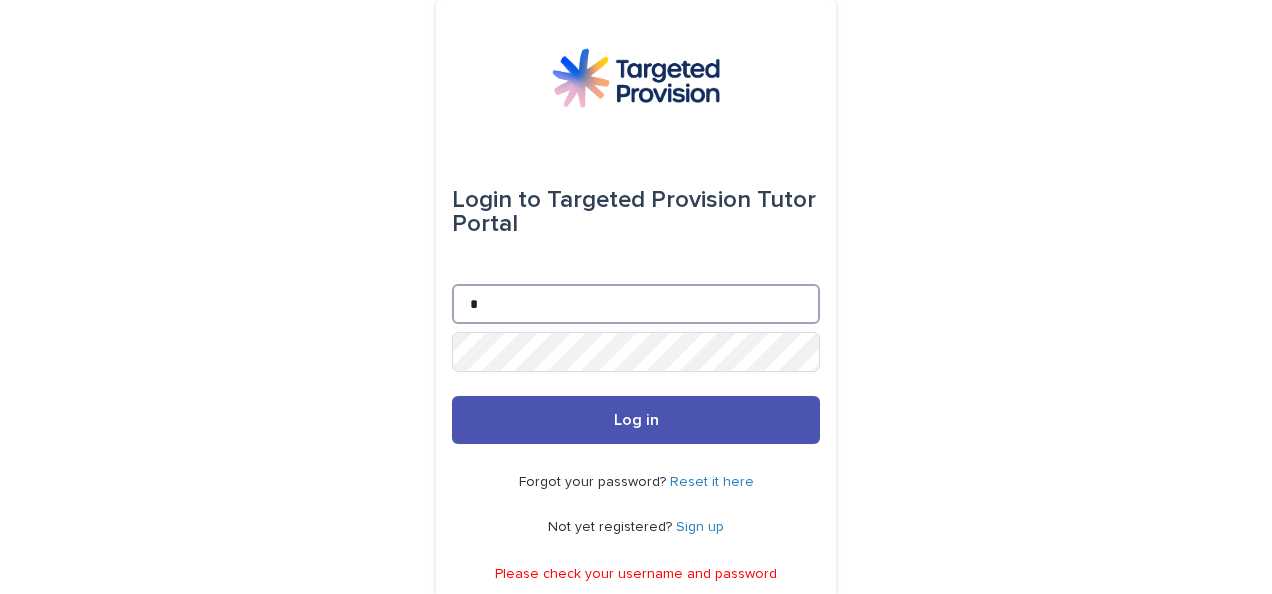 type on "**********" 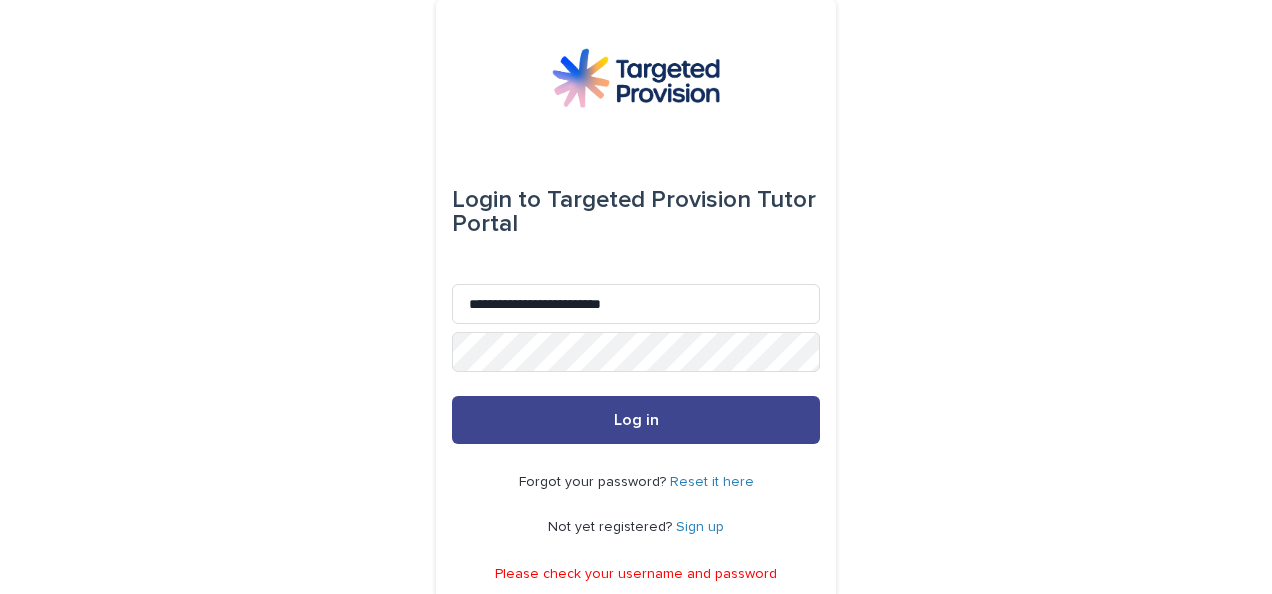 click on "Log in" at bounding box center [636, 420] 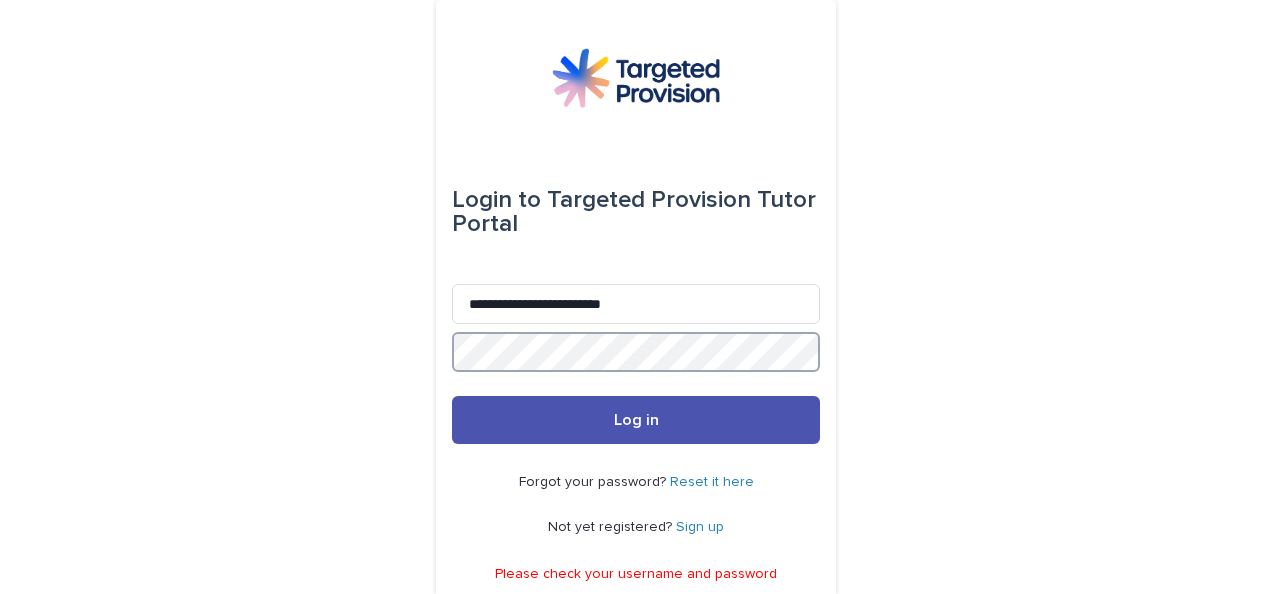 click on "Log in" at bounding box center (636, 420) 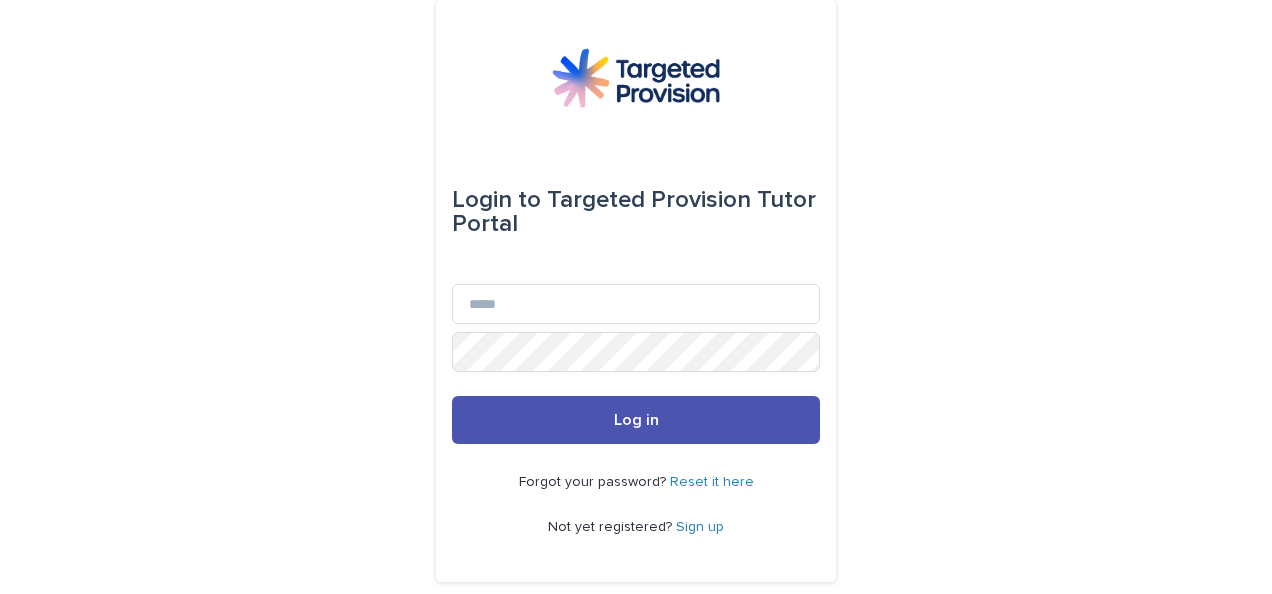 scroll, scrollTop: 0, scrollLeft: 0, axis: both 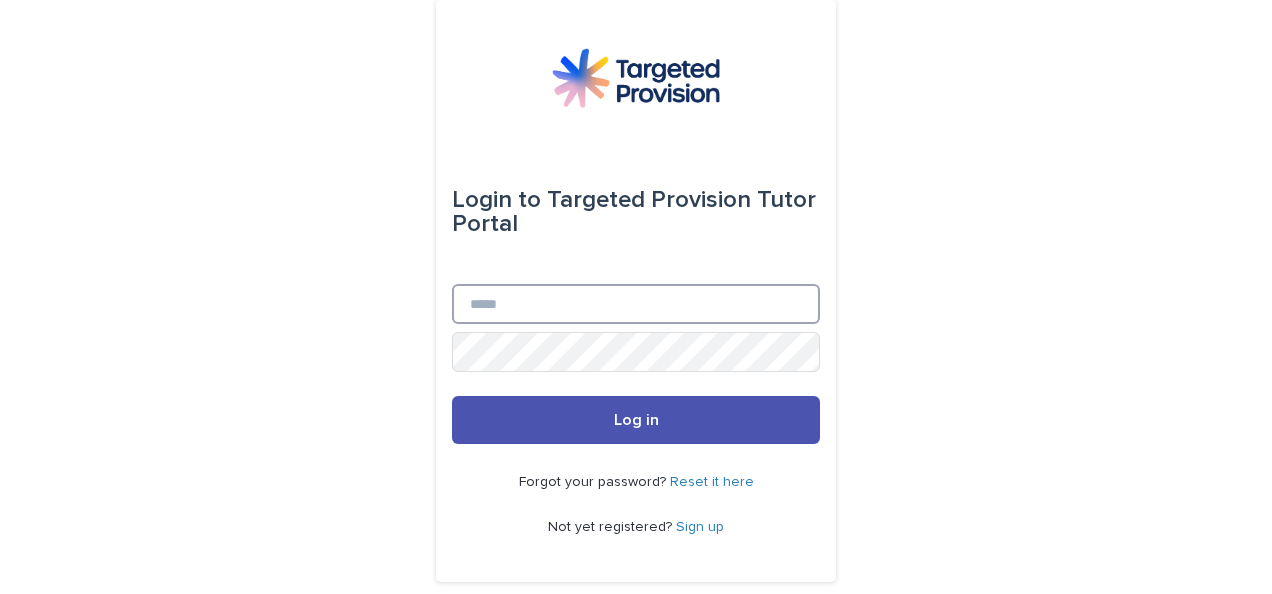 click on "Email" at bounding box center (636, 304) 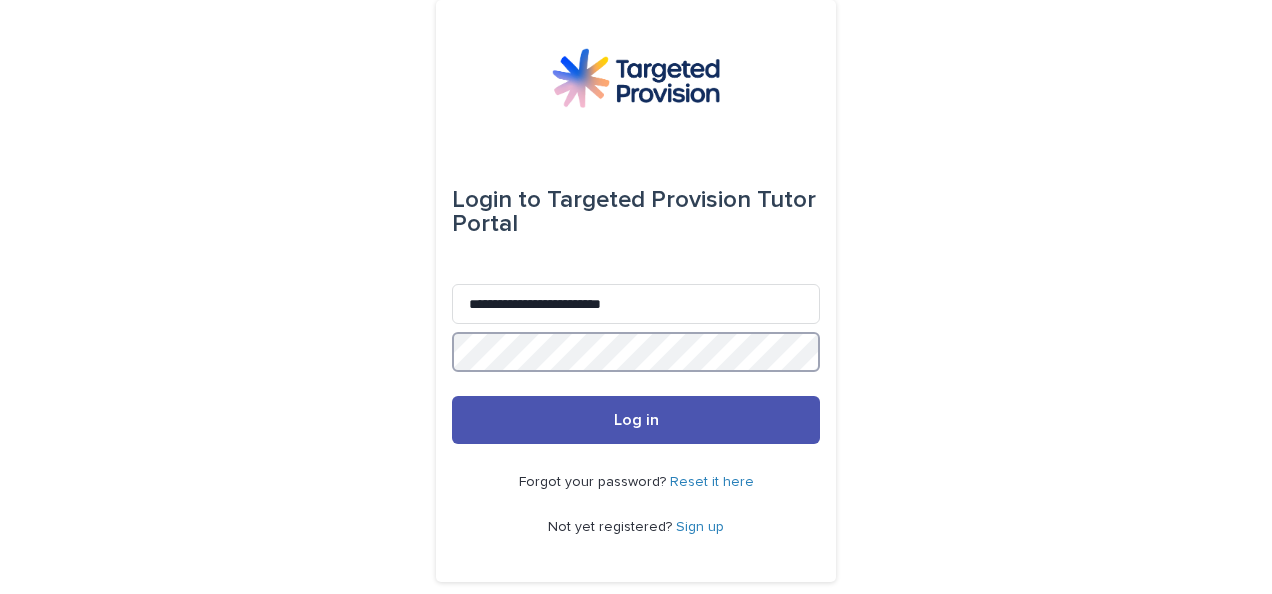 click on "Log in" at bounding box center (636, 420) 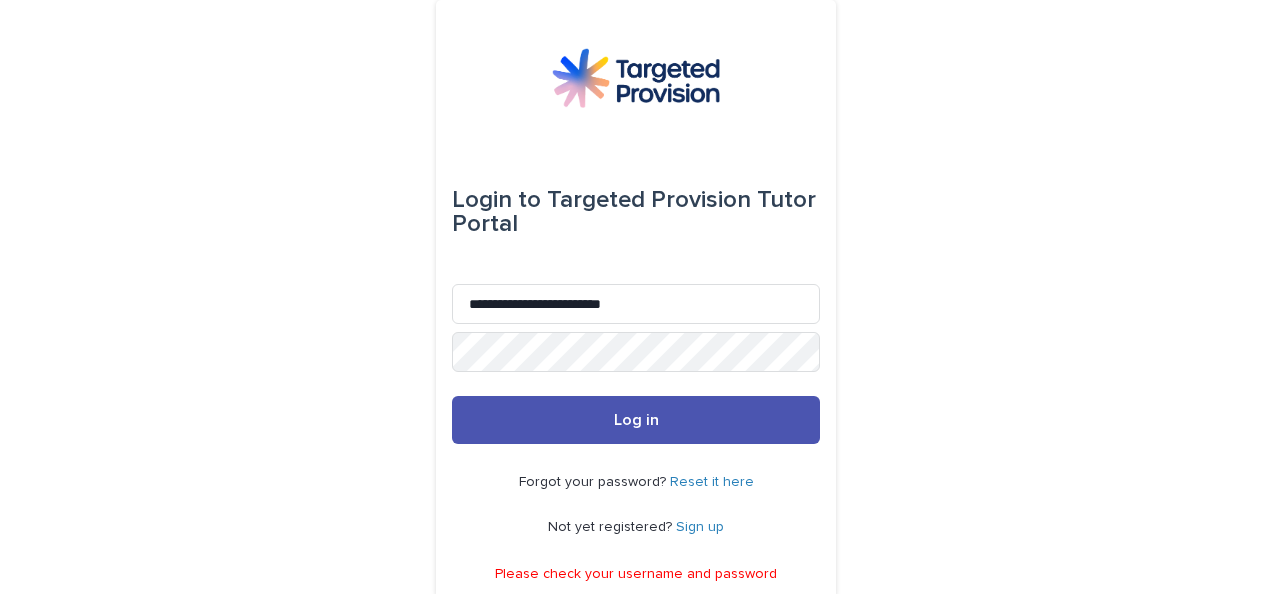 click on "Reset it here" at bounding box center [712, 482] 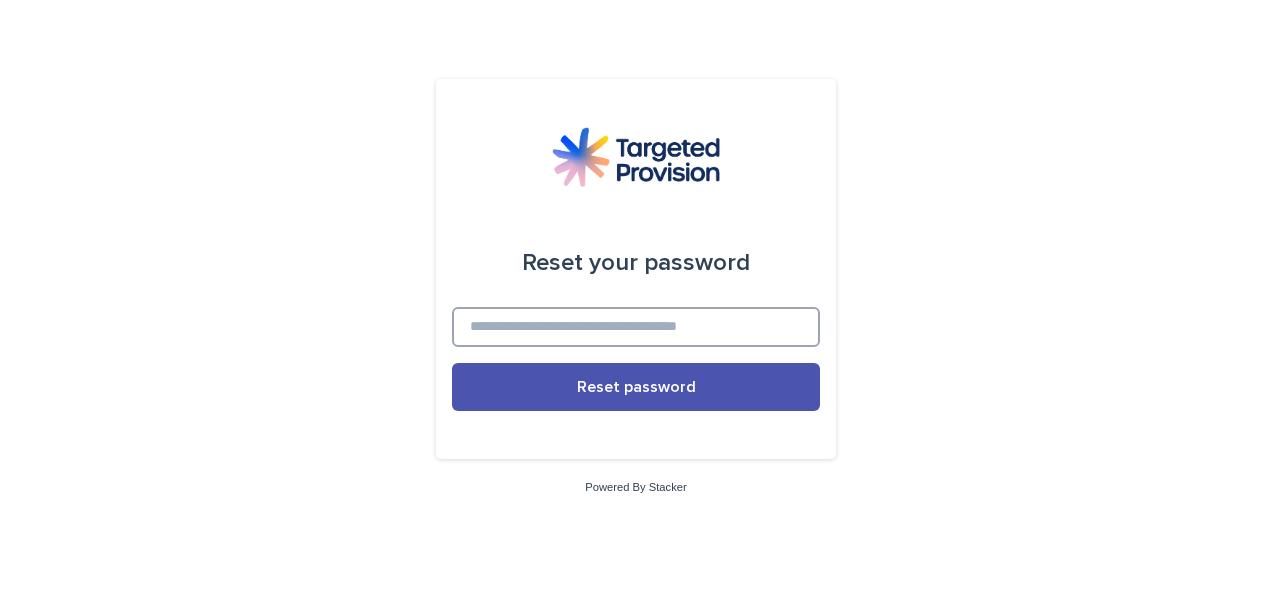 click at bounding box center (636, 327) 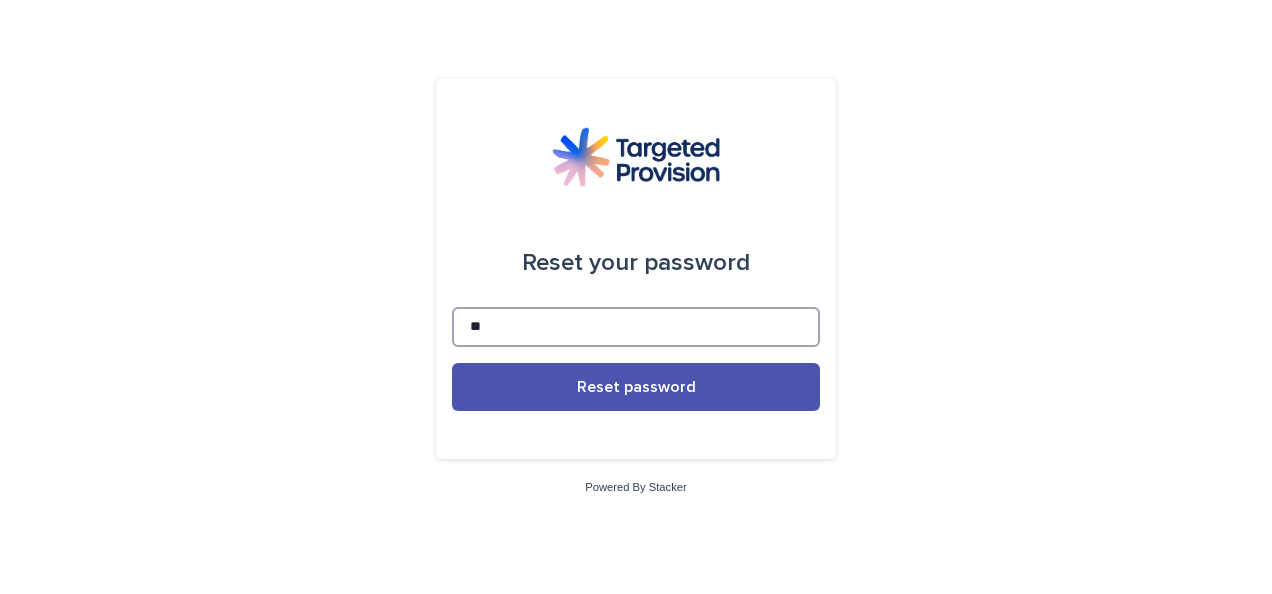 type on "**********" 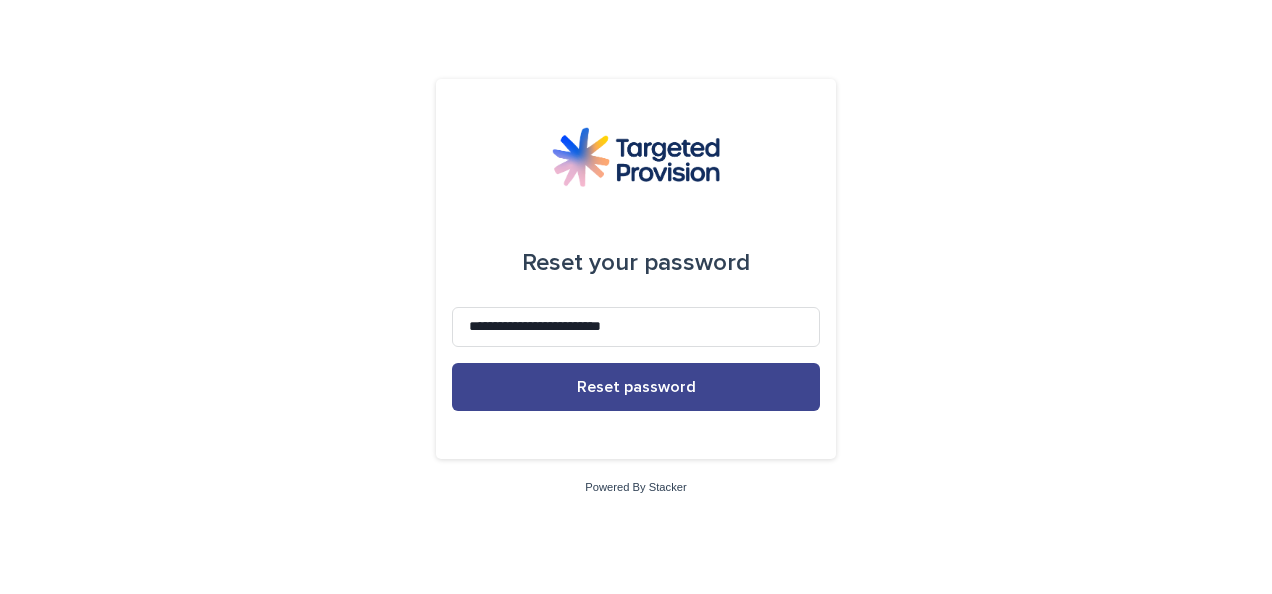 click on "Reset password" at bounding box center (636, 387) 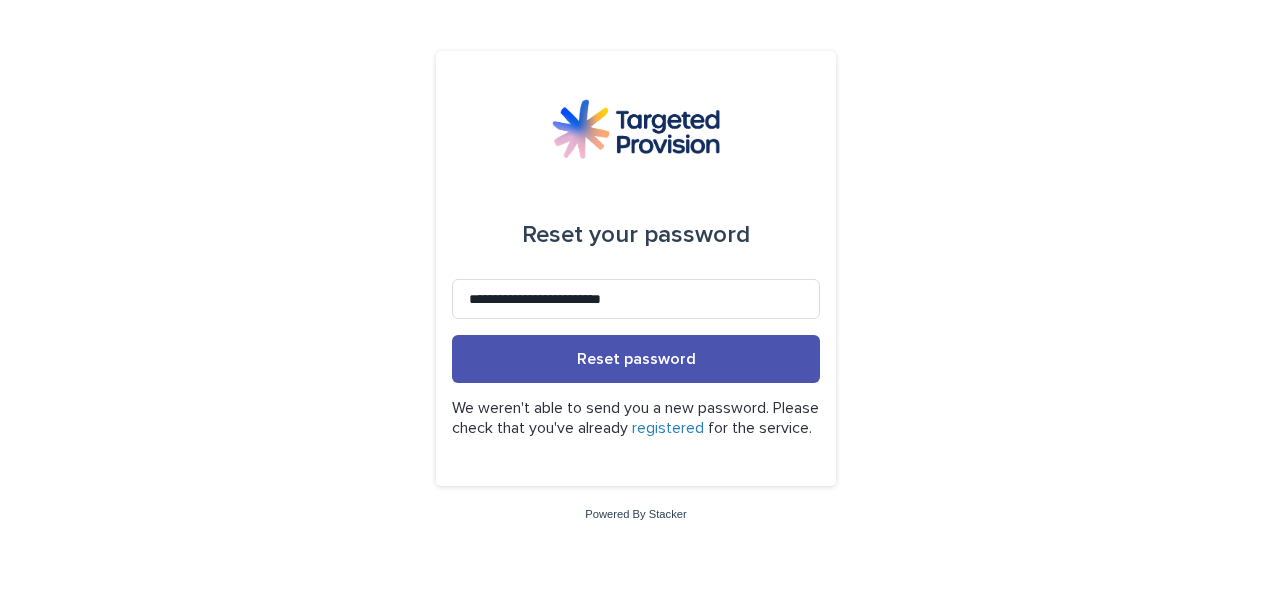 click on "registered" at bounding box center (668, 428) 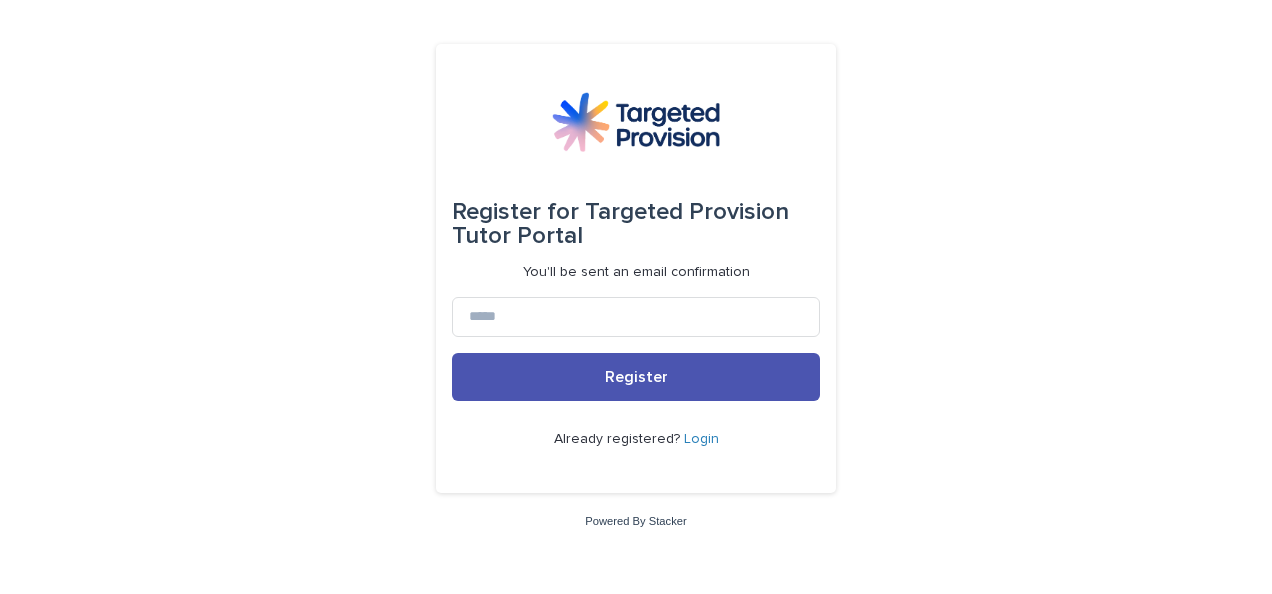 click on "Register for   Targeted Provision Tutor Portal You'll be sent an email confirmation Register Already registered?   Login" at bounding box center (636, 269) 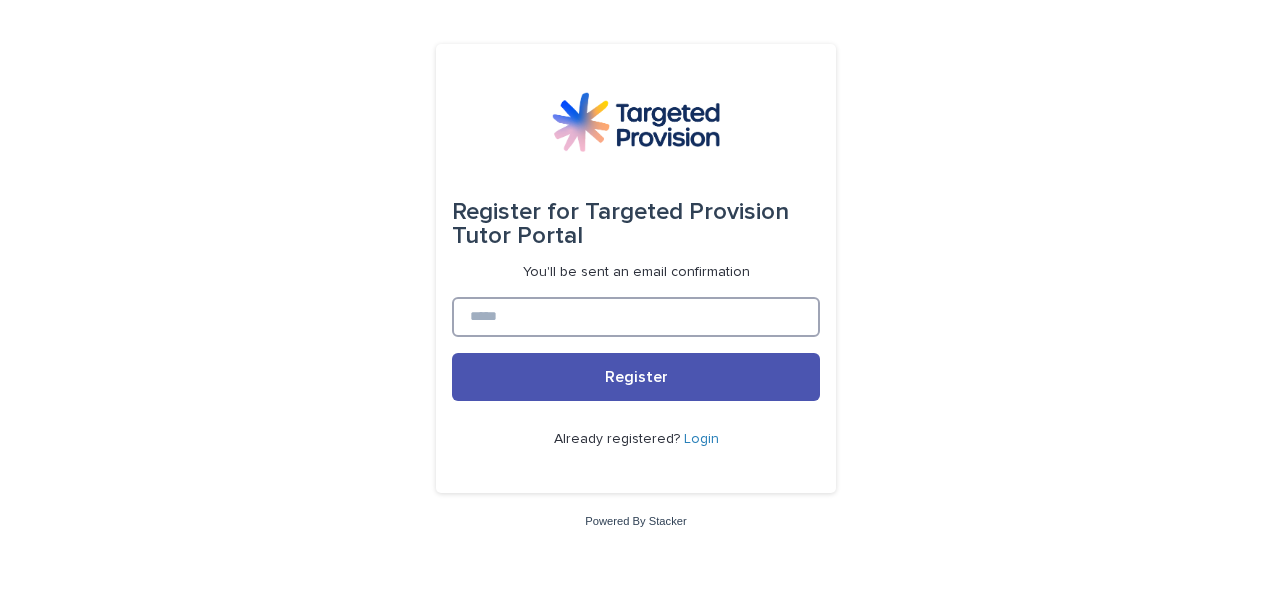 click at bounding box center (636, 317) 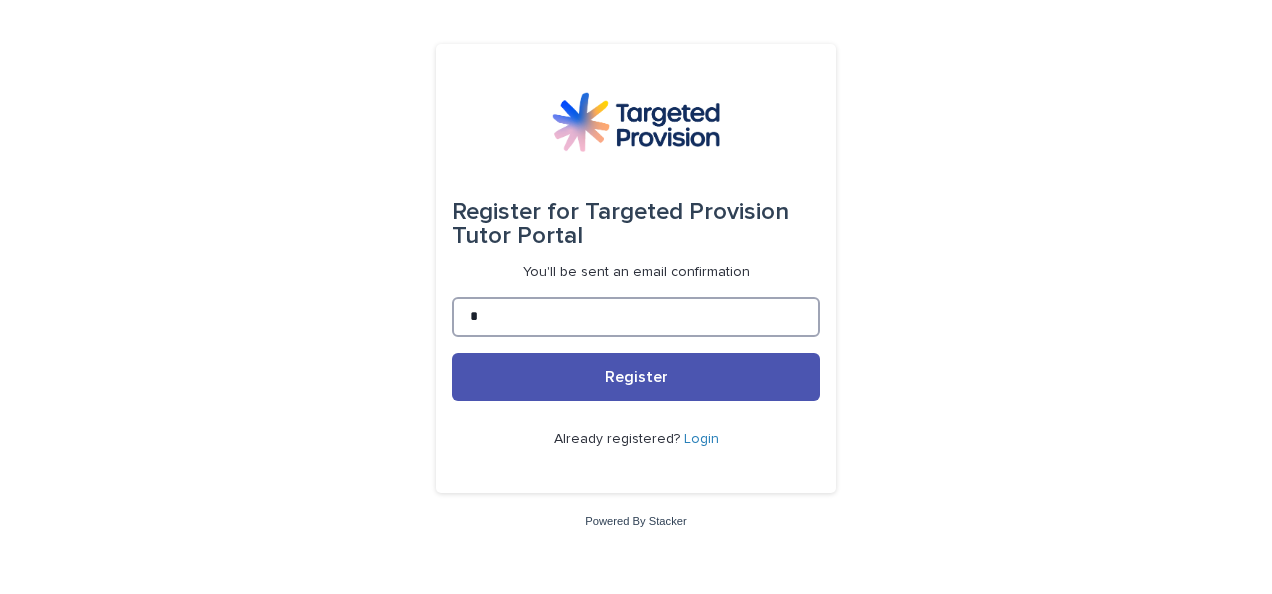 type on "**********" 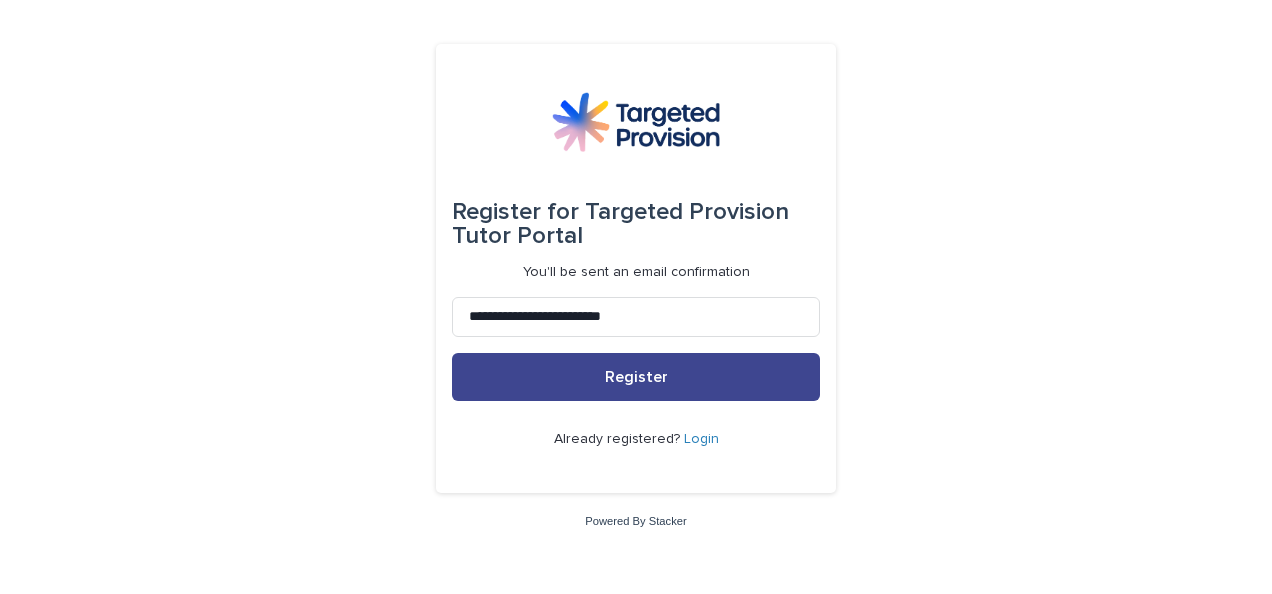 click on "Register" at bounding box center (636, 377) 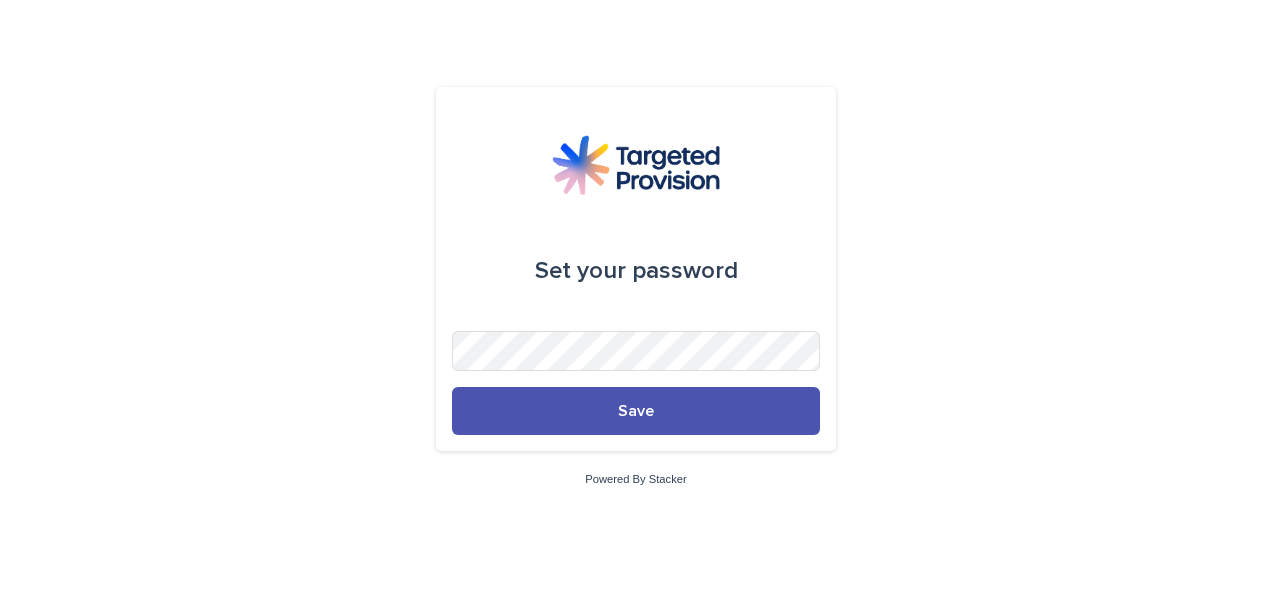 scroll, scrollTop: 0, scrollLeft: 0, axis: both 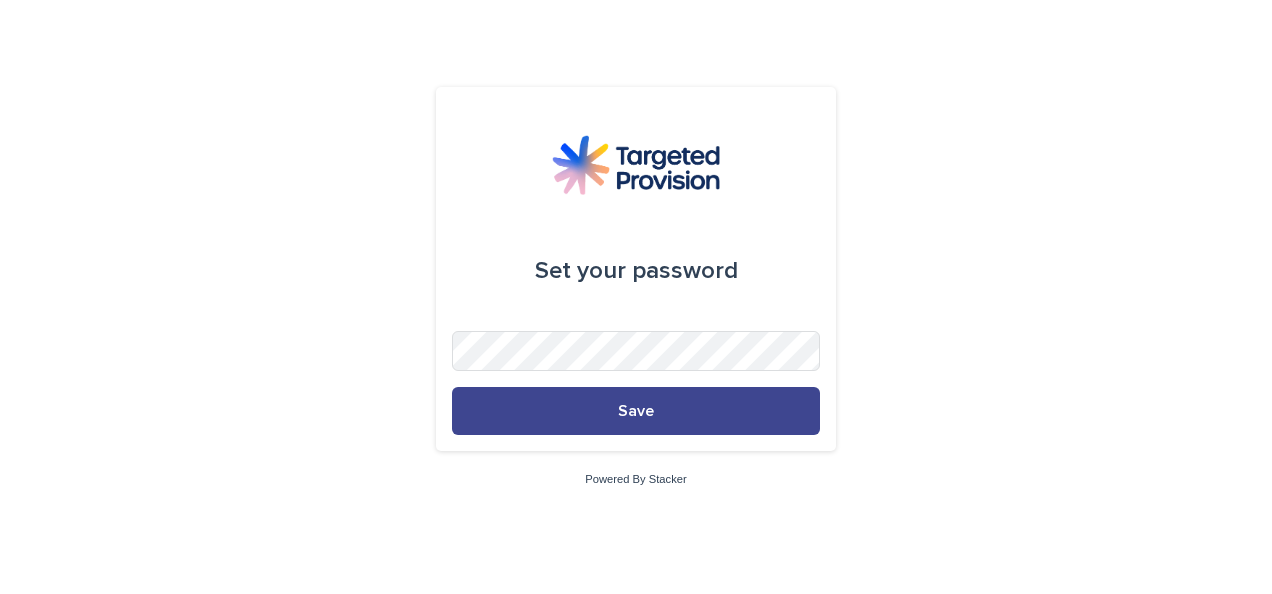click on "Save" at bounding box center [636, 411] 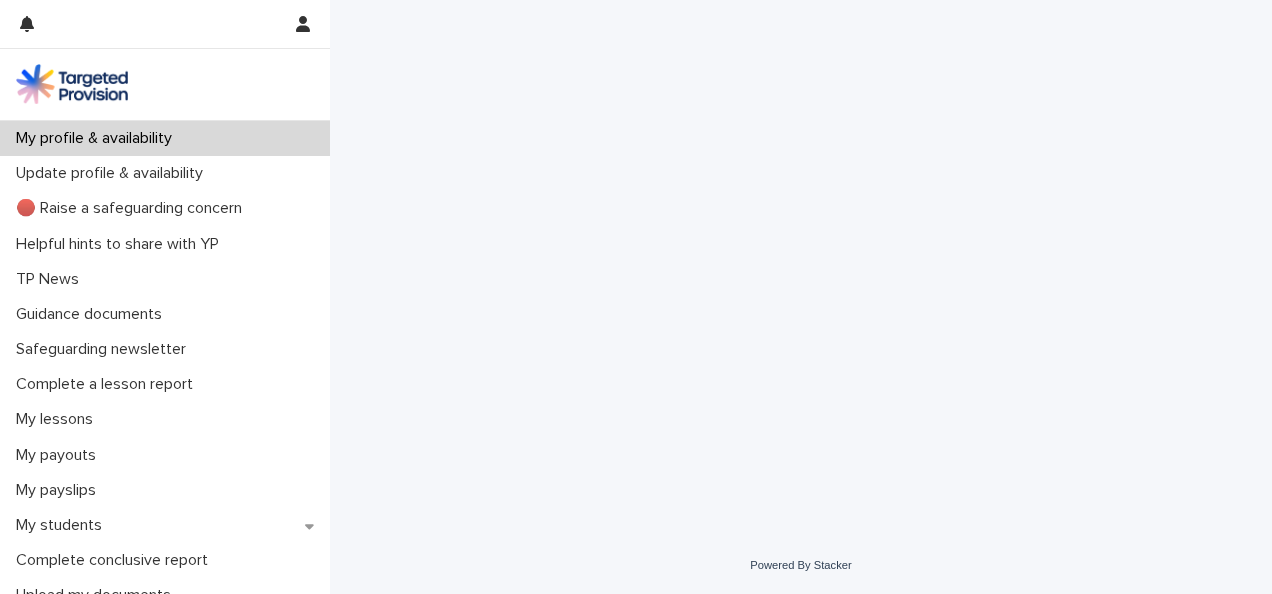 scroll, scrollTop: 0, scrollLeft: 0, axis: both 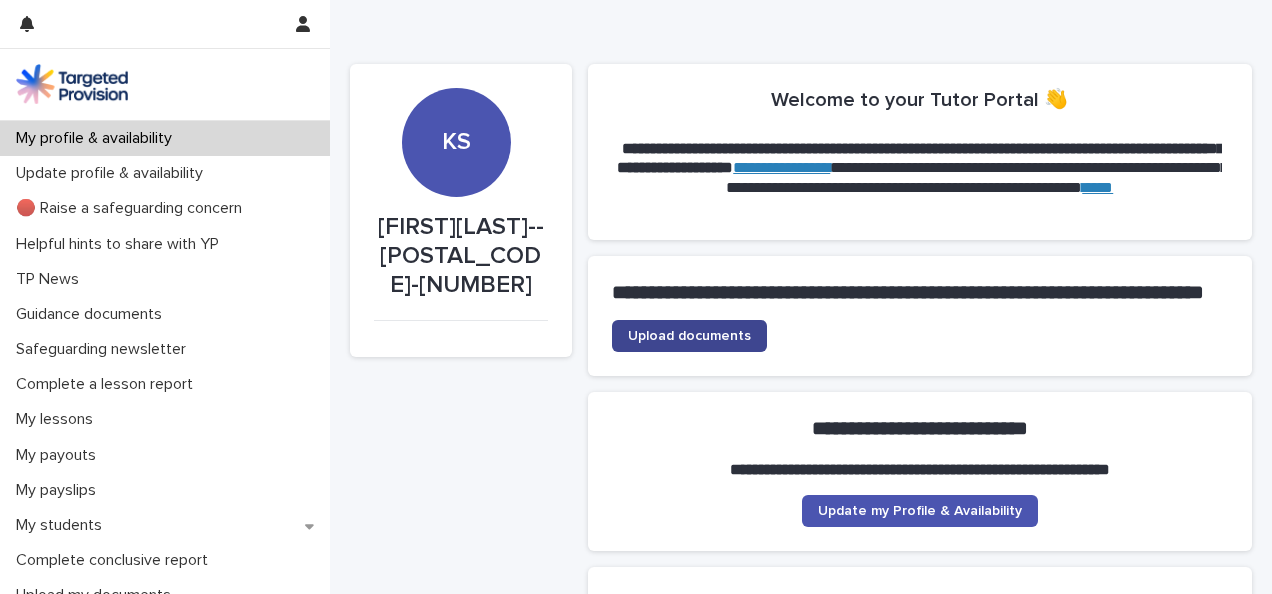click on "Upload documents" at bounding box center (689, 336) 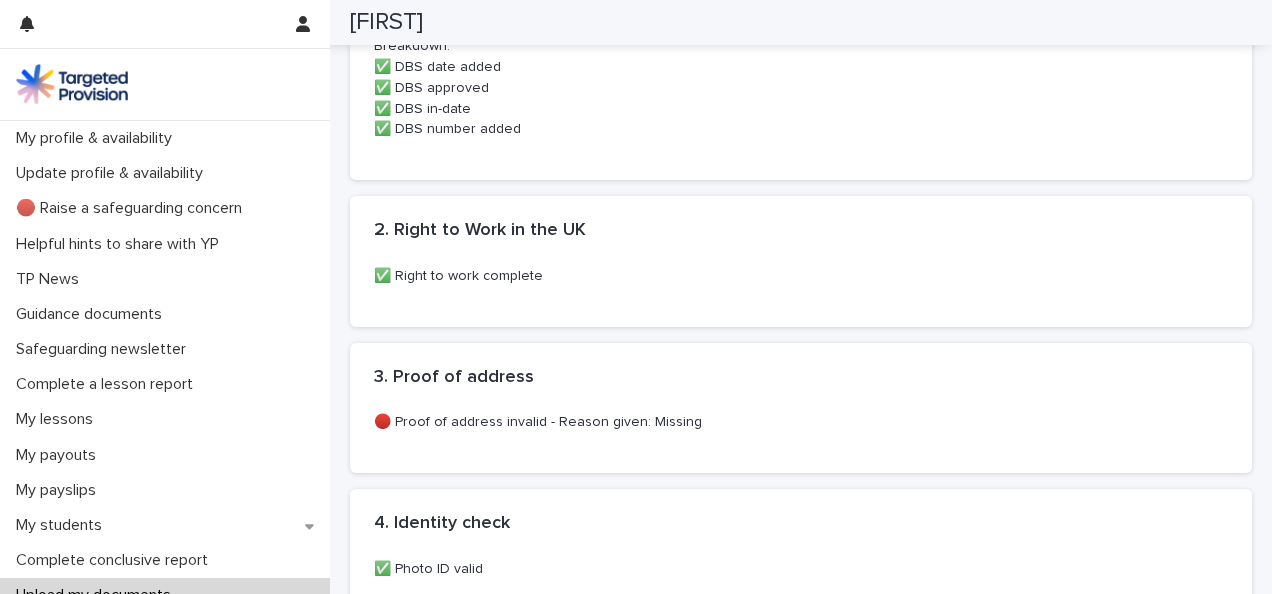 scroll, scrollTop: 513, scrollLeft: 0, axis: vertical 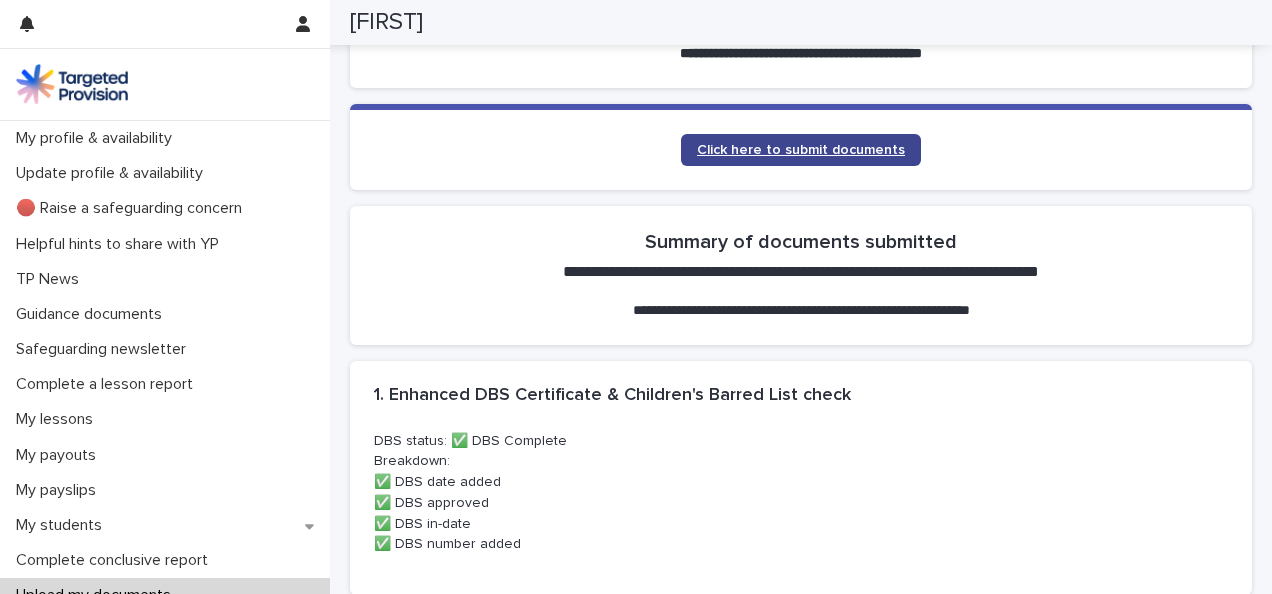 click on "Click here to submit documents" at bounding box center [801, 150] 